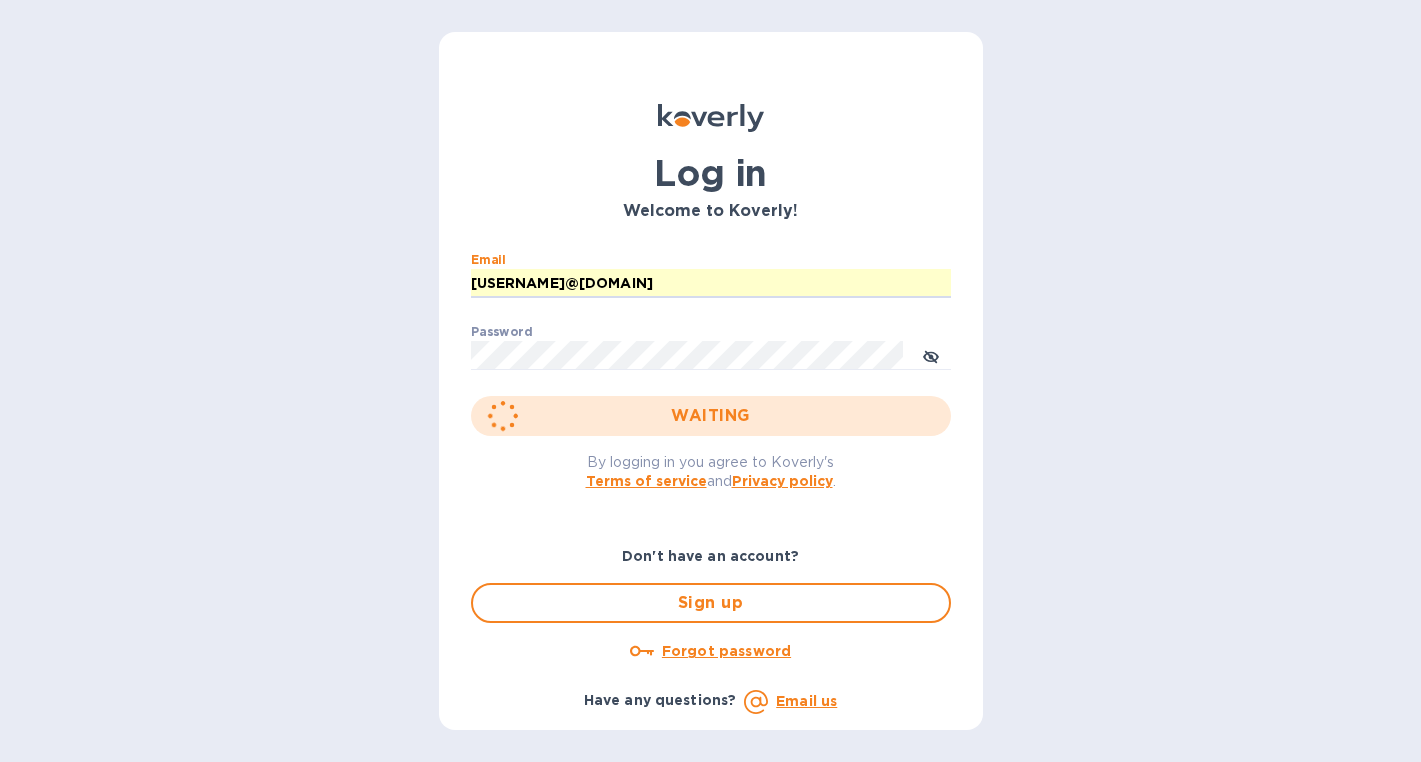 scroll, scrollTop: 0, scrollLeft: 0, axis: both 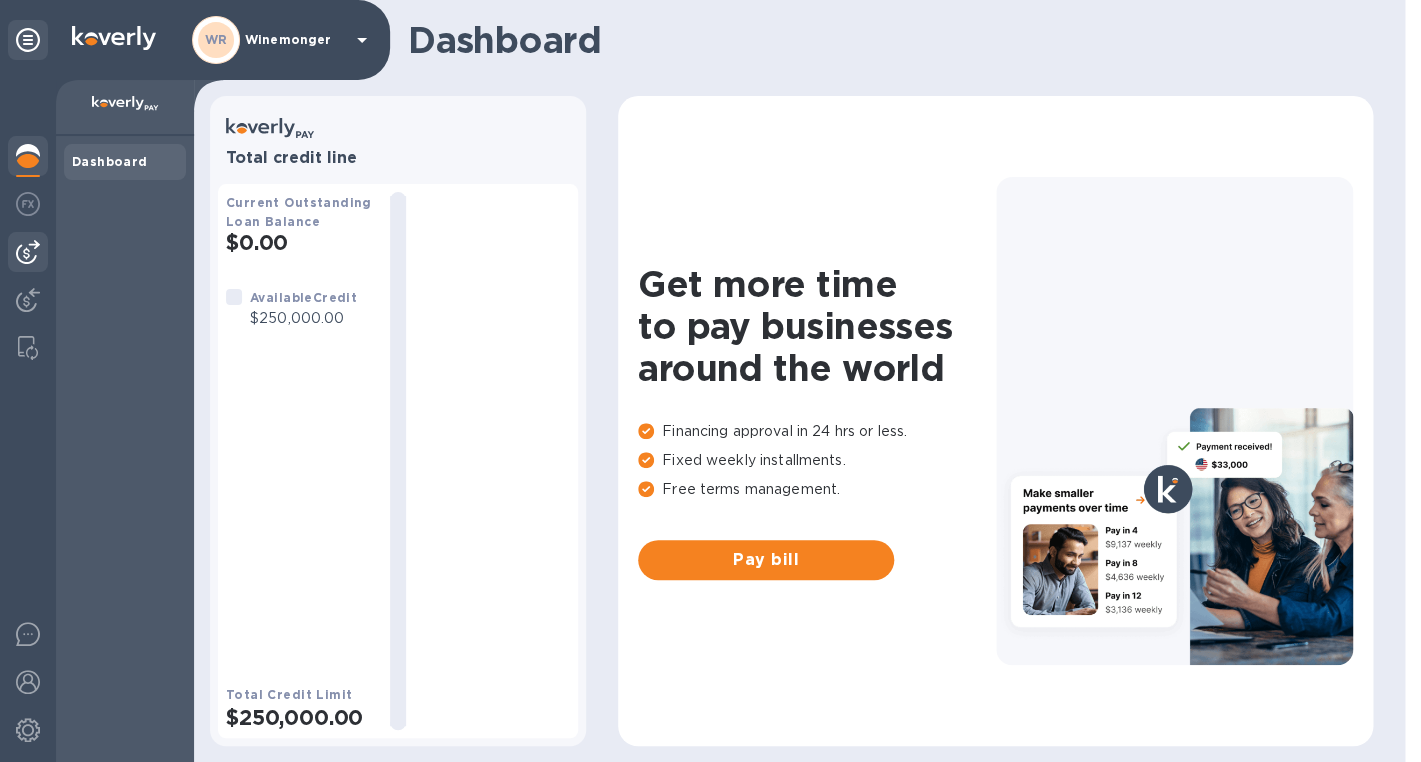 click at bounding box center [28, 252] 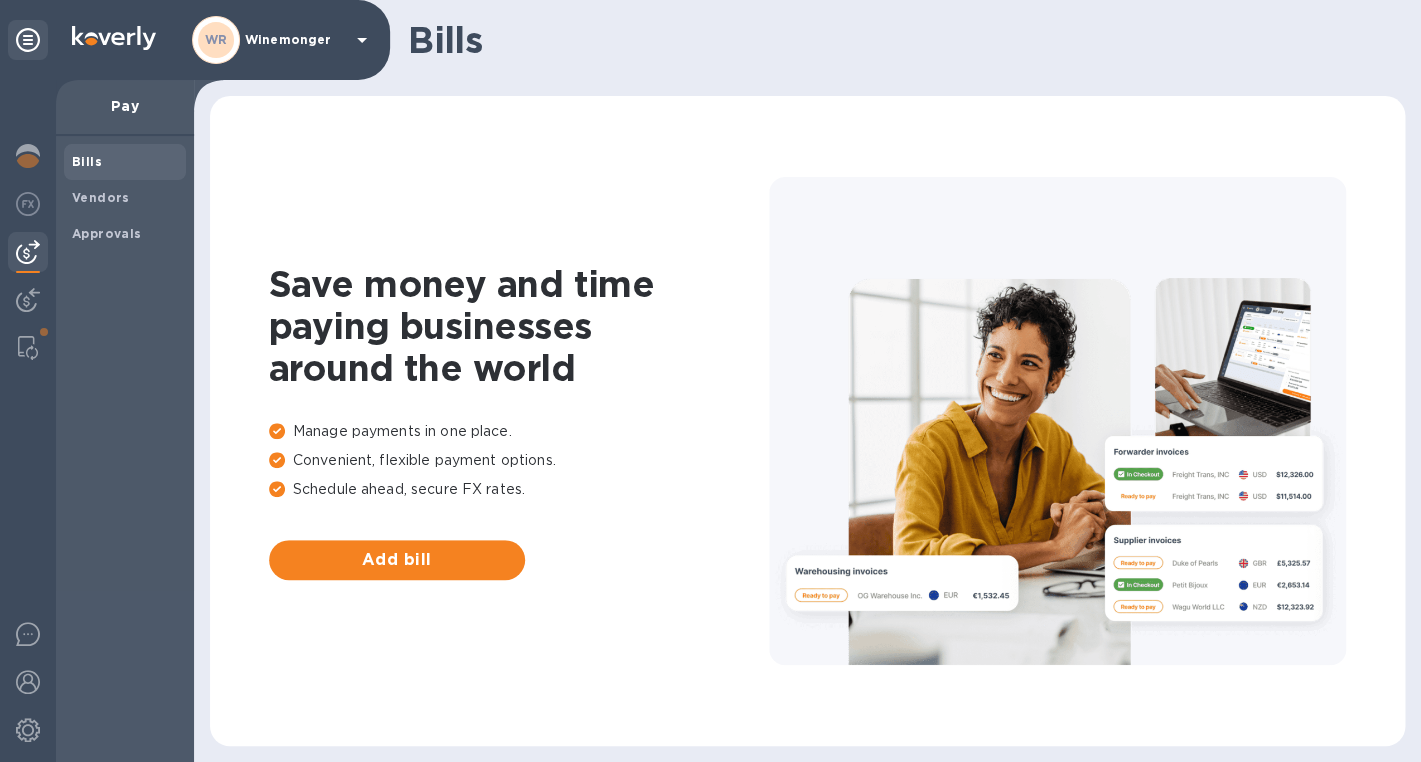 click on "Bills" at bounding box center (87, 161) 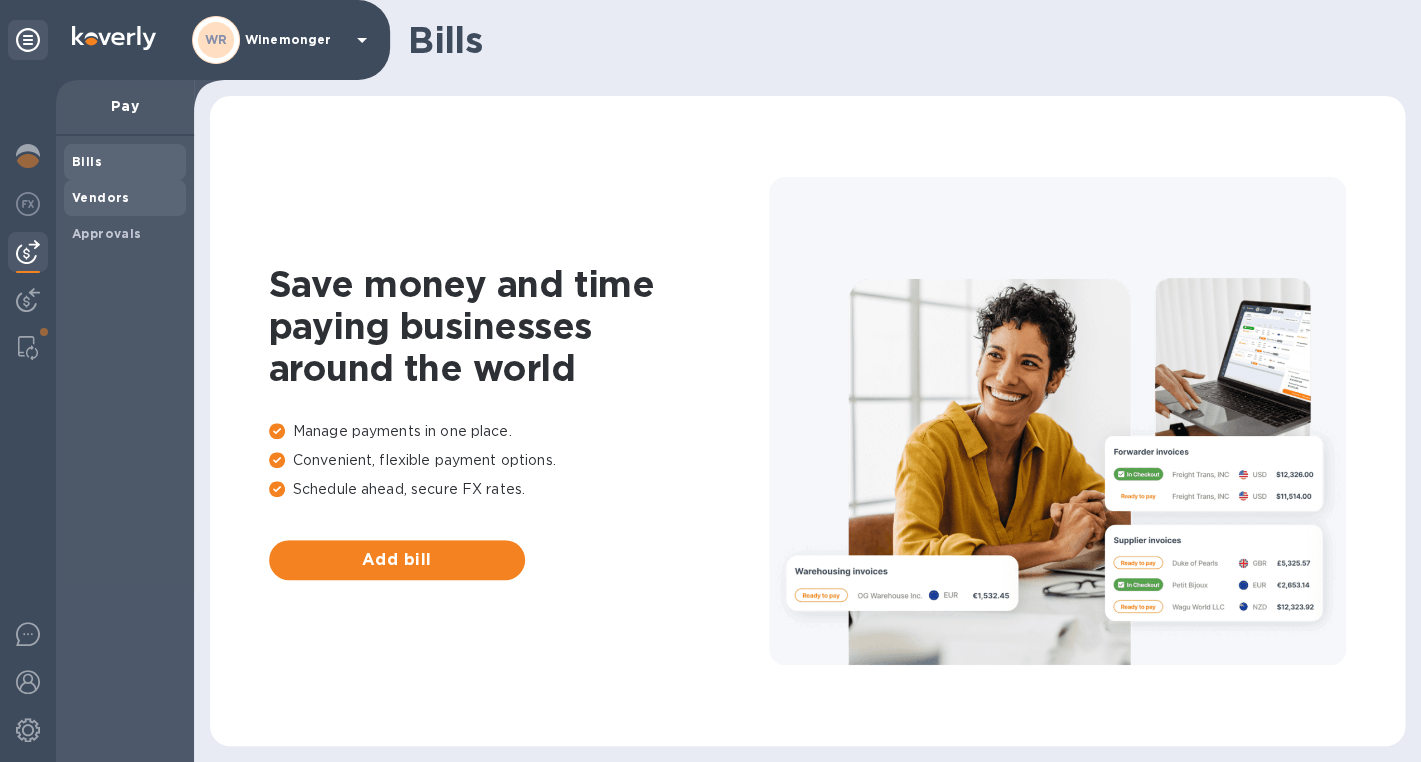 click on "Vendors" at bounding box center (101, 197) 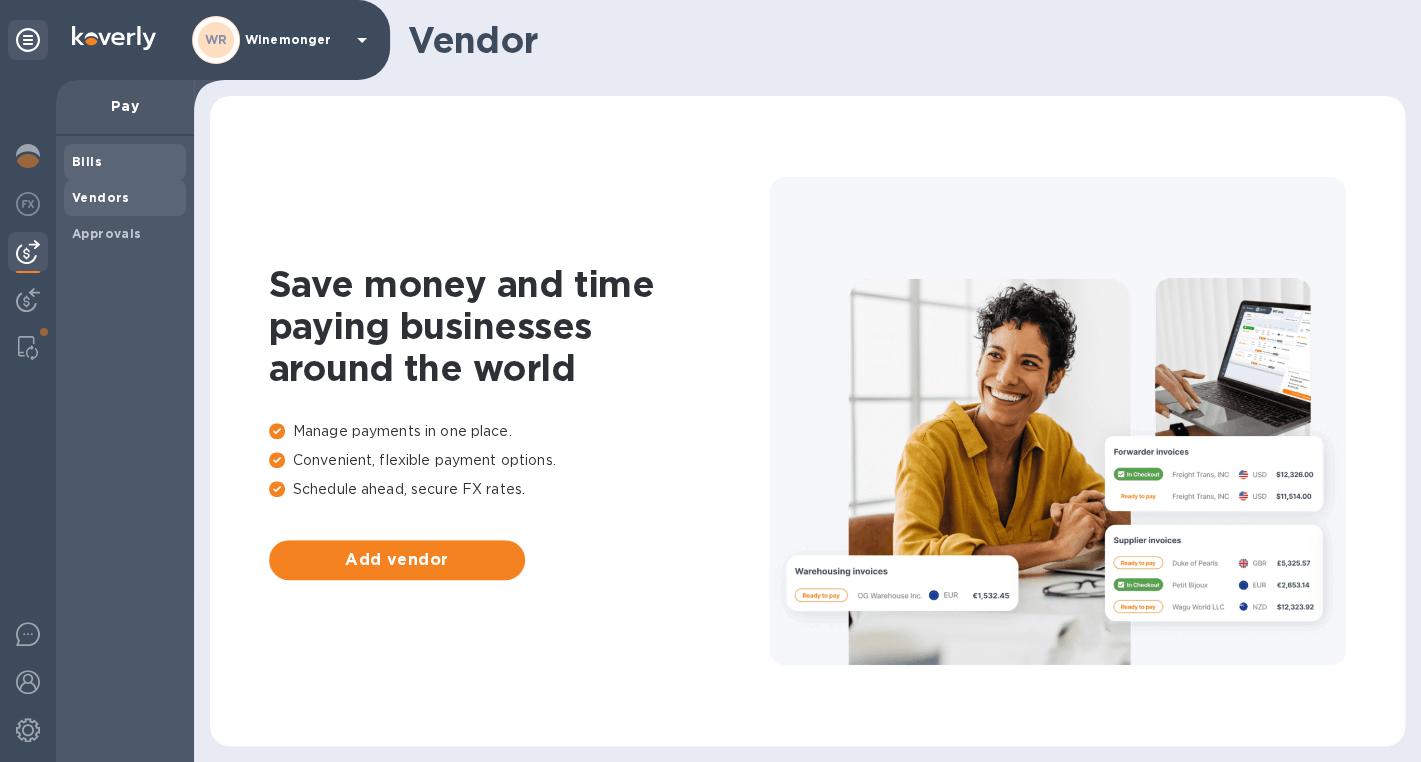 click on "Bills" at bounding box center [125, 162] 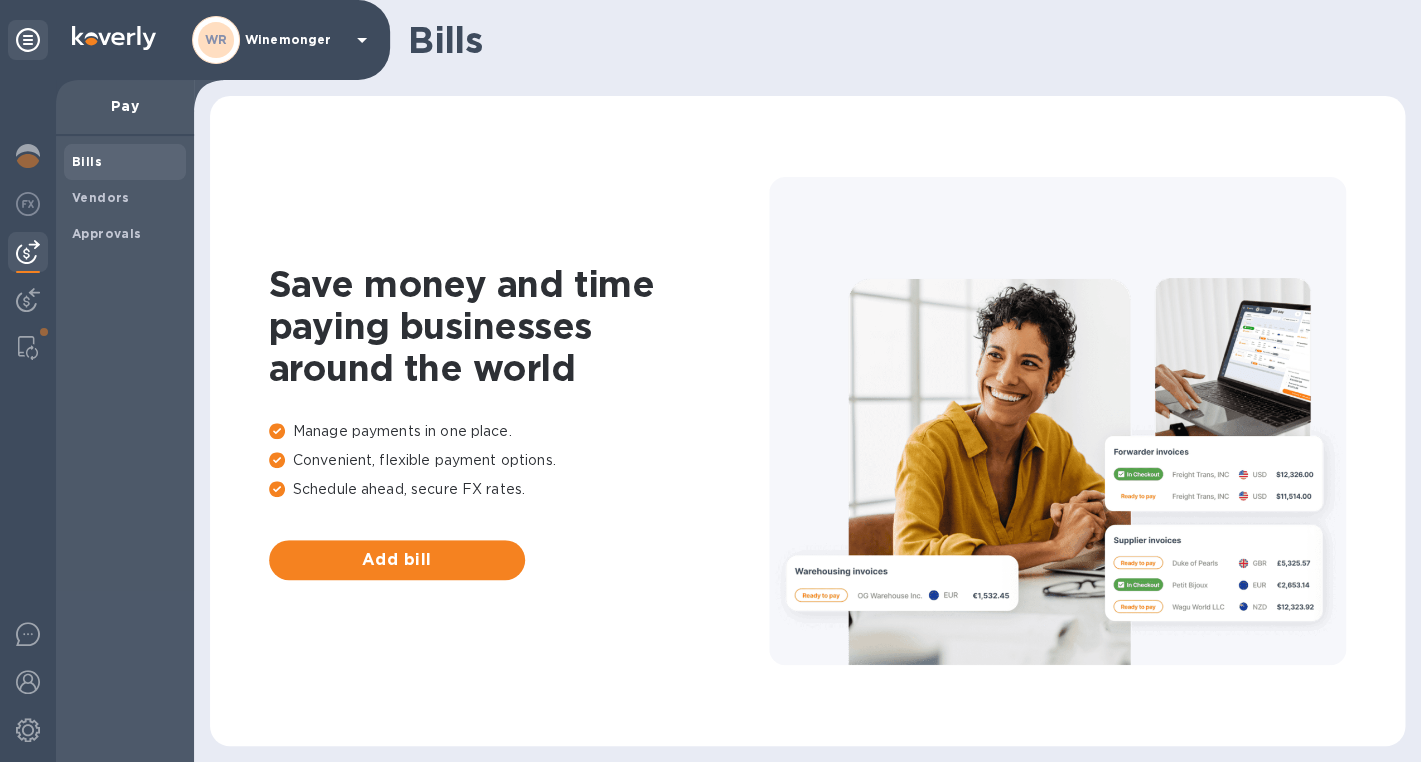 scroll, scrollTop: 0, scrollLeft: 0, axis: both 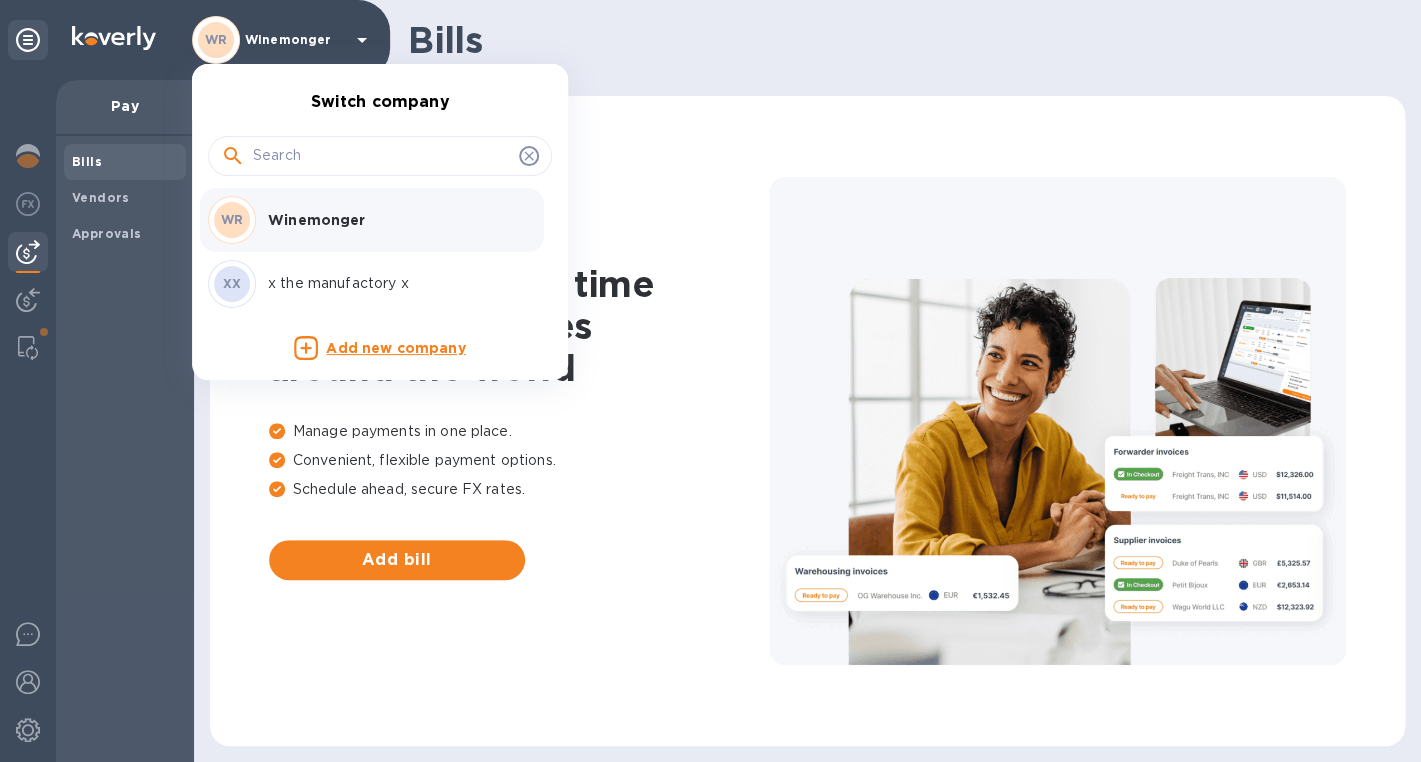 click on "Winemonger" at bounding box center [394, 220] 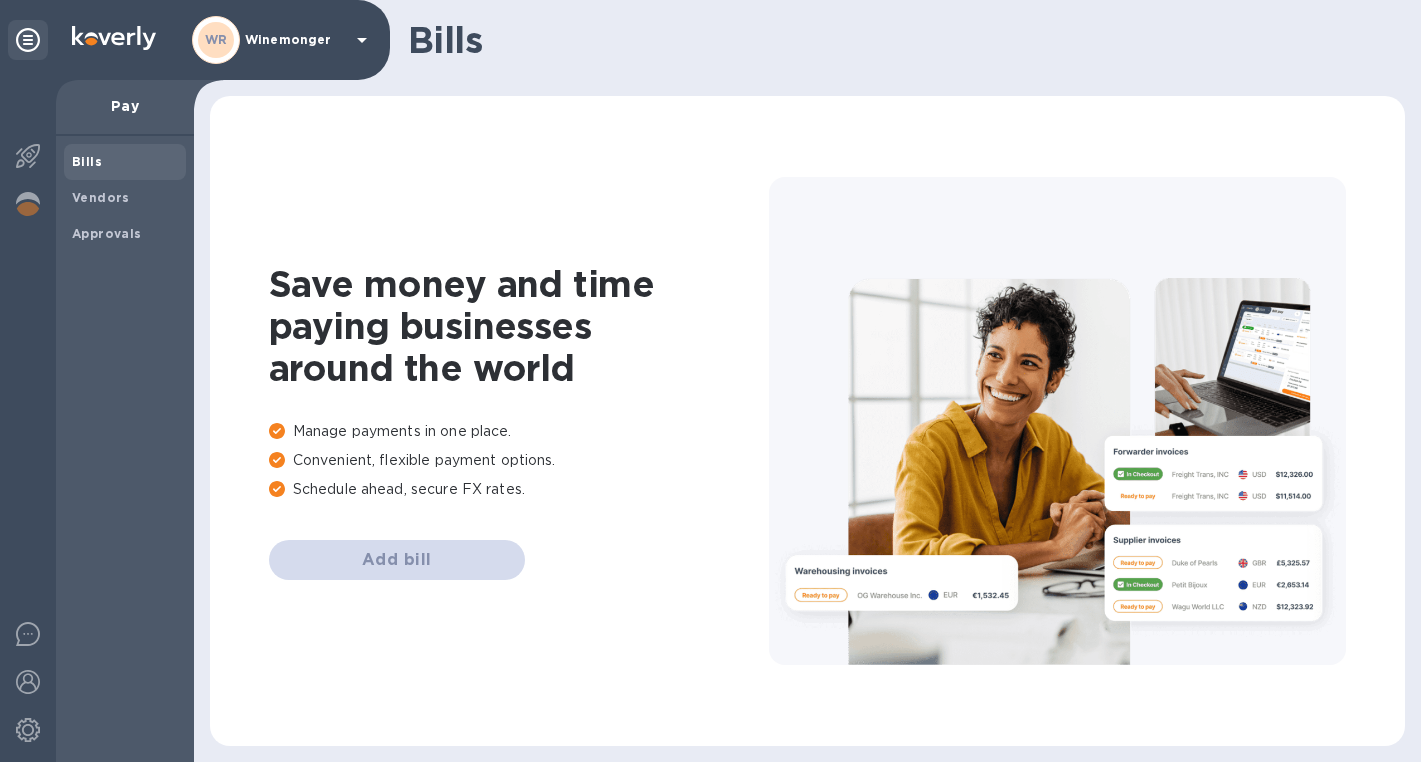 scroll, scrollTop: 1, scrollLeft: 0, axis: vertical 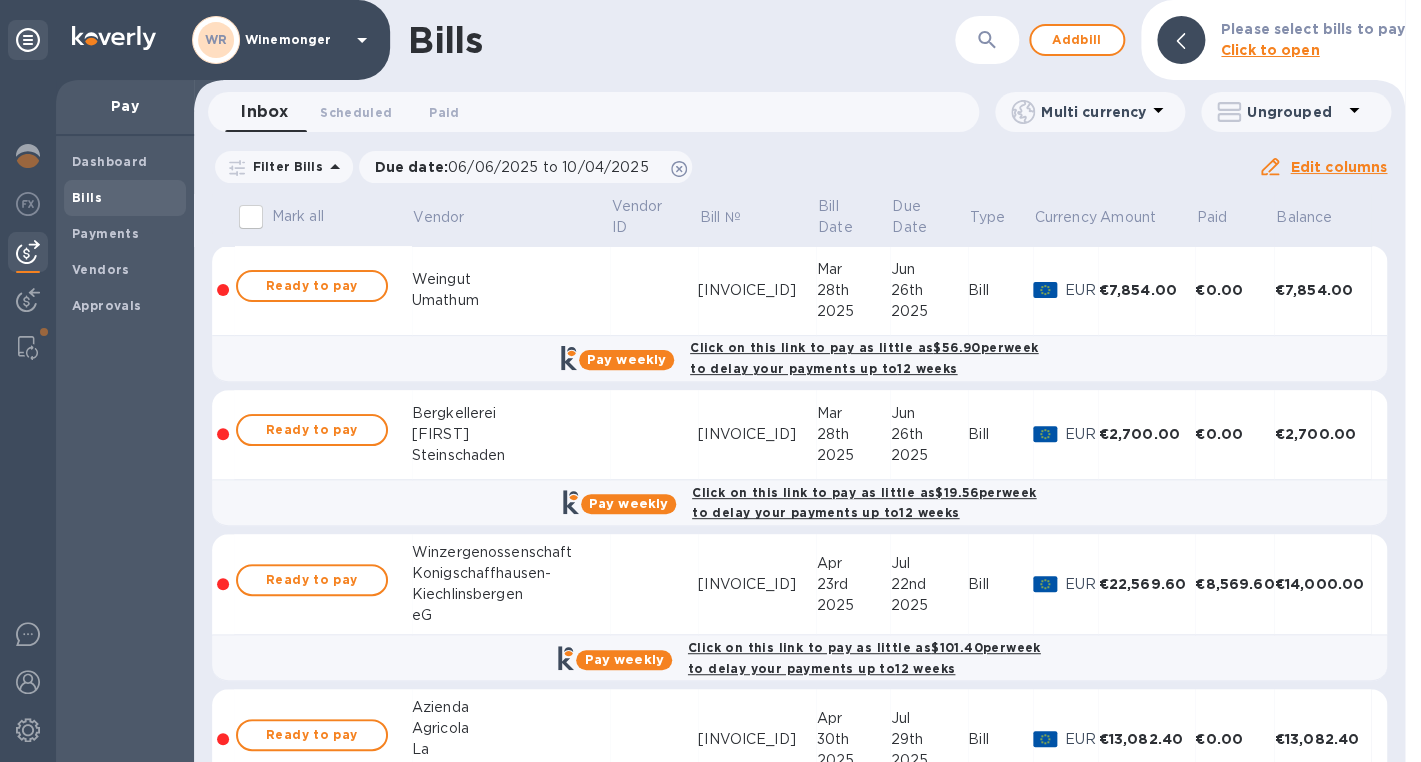 click 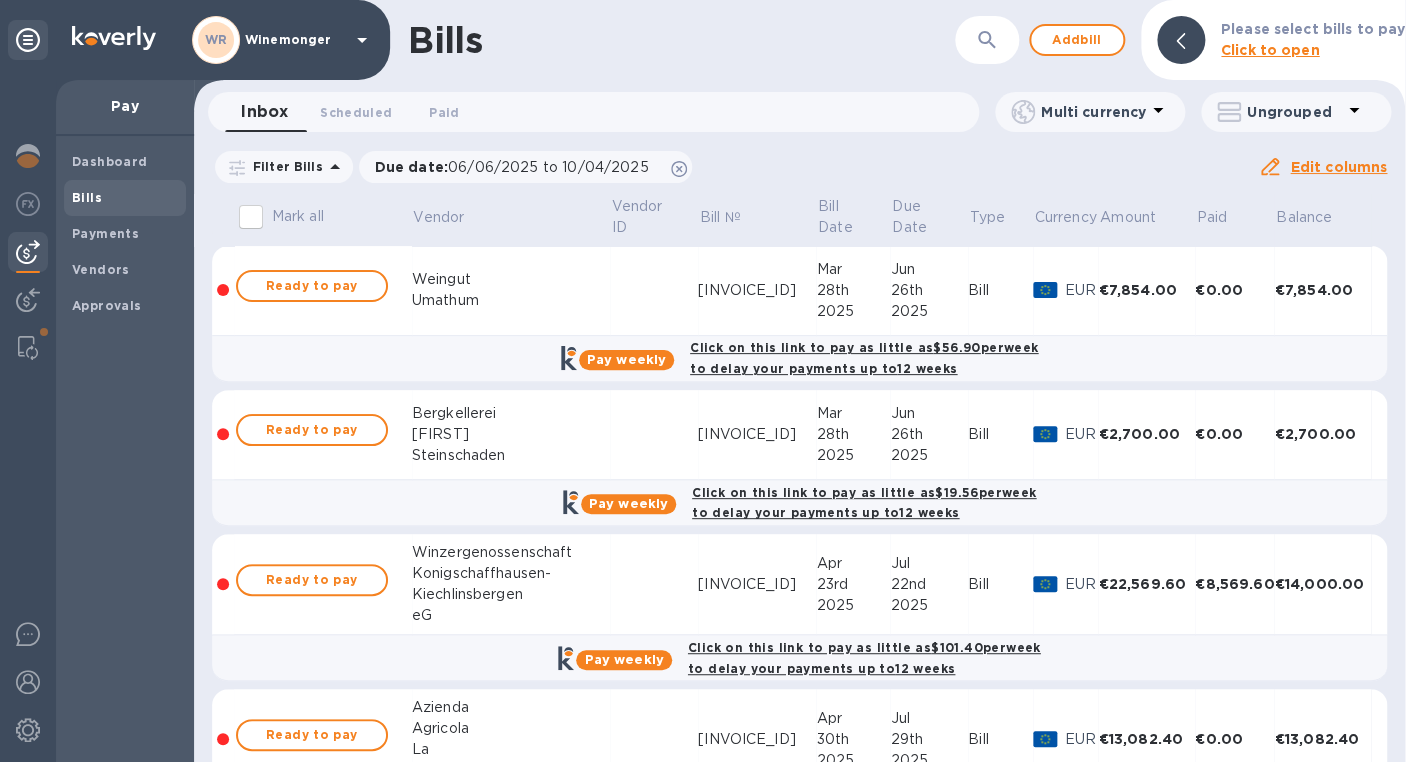 click on "[INVOICE_ID]" at bounding box center [757, 584] 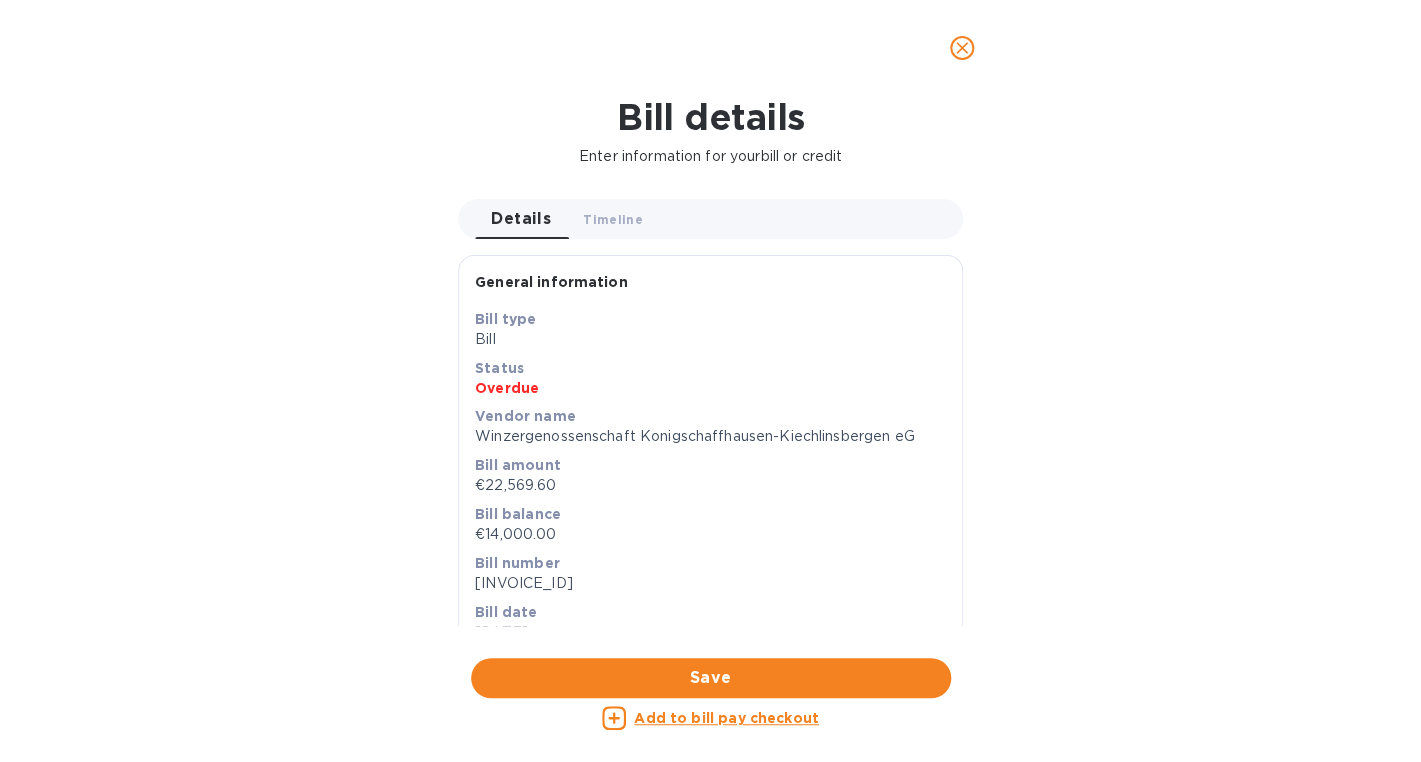 click at bounding box center [962, 48] 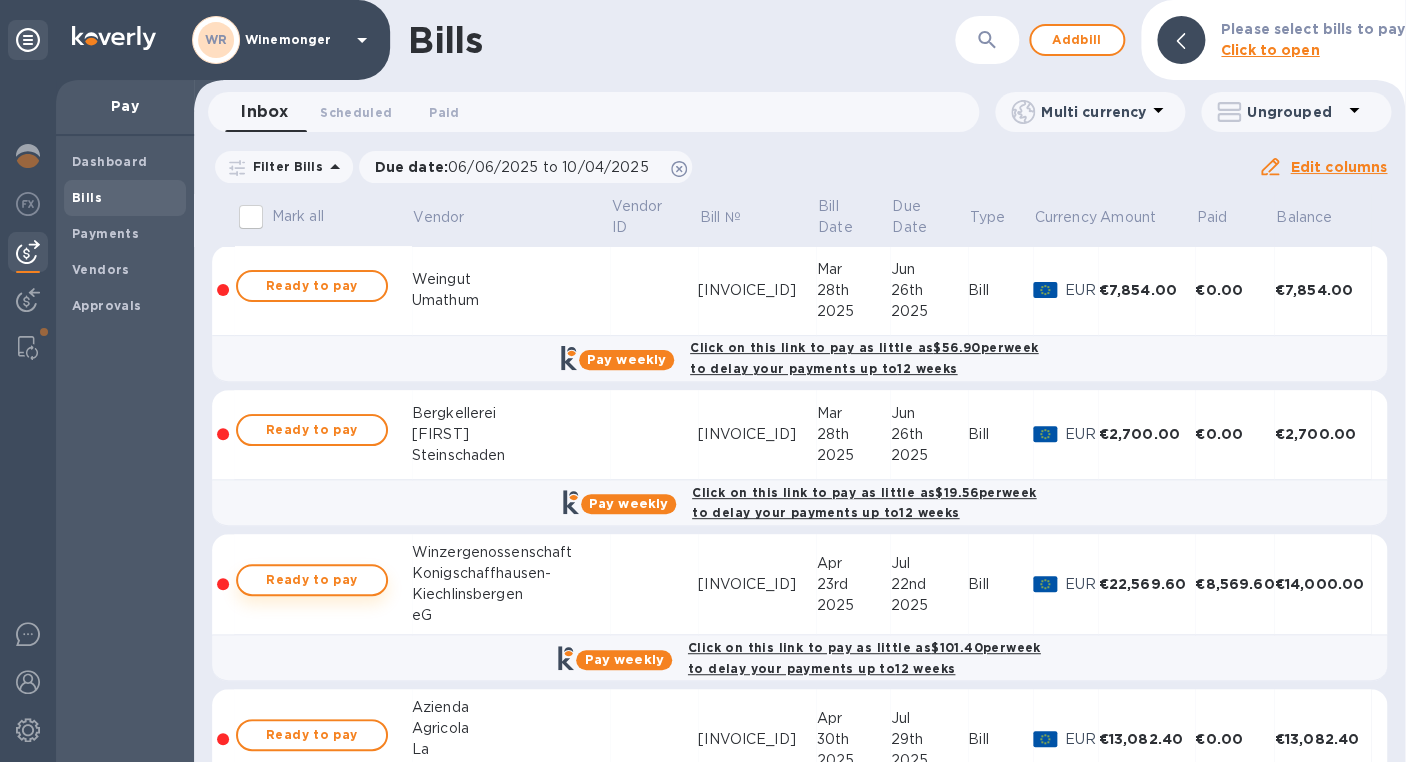 click on "Ready to pay" at bounding box center (312, 580) 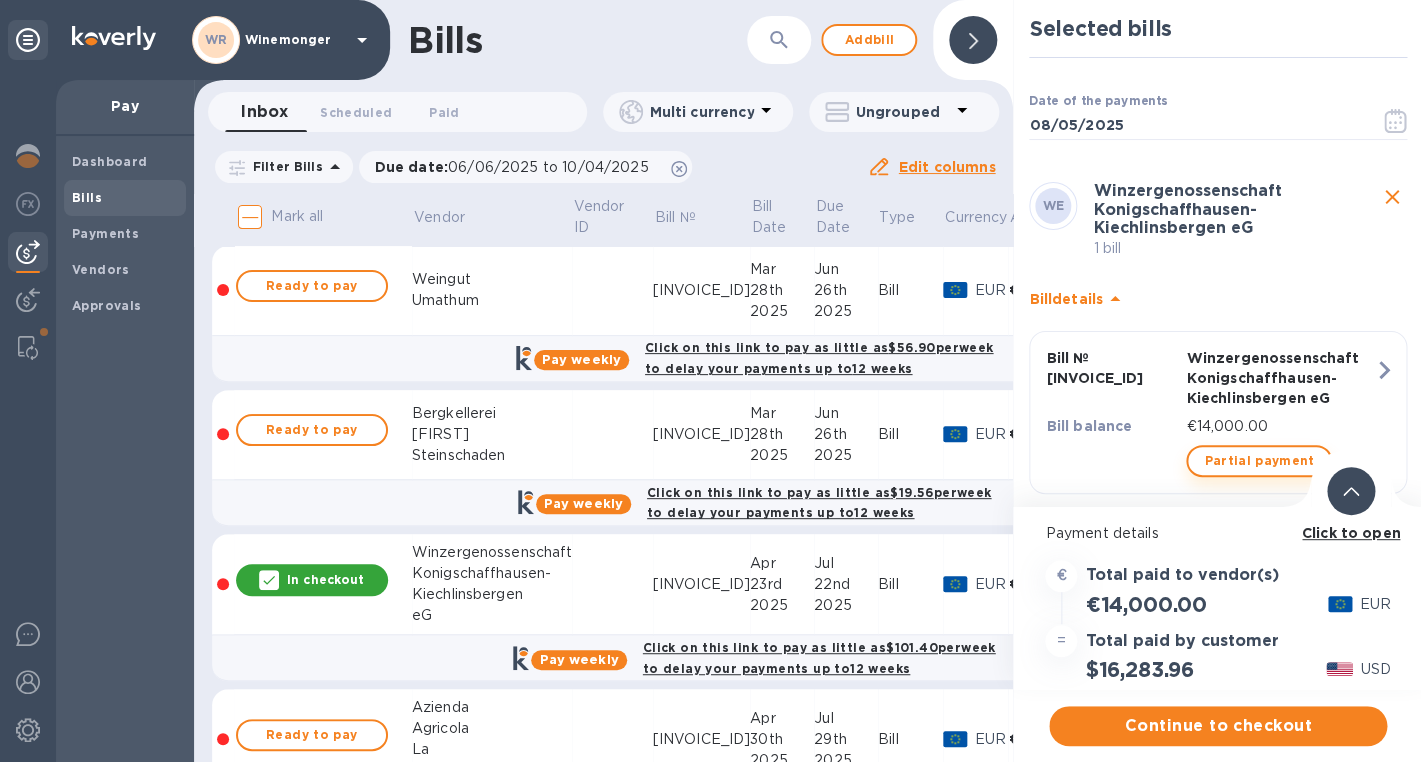 click on "Partial payment" at bounding box center (1259, 461) 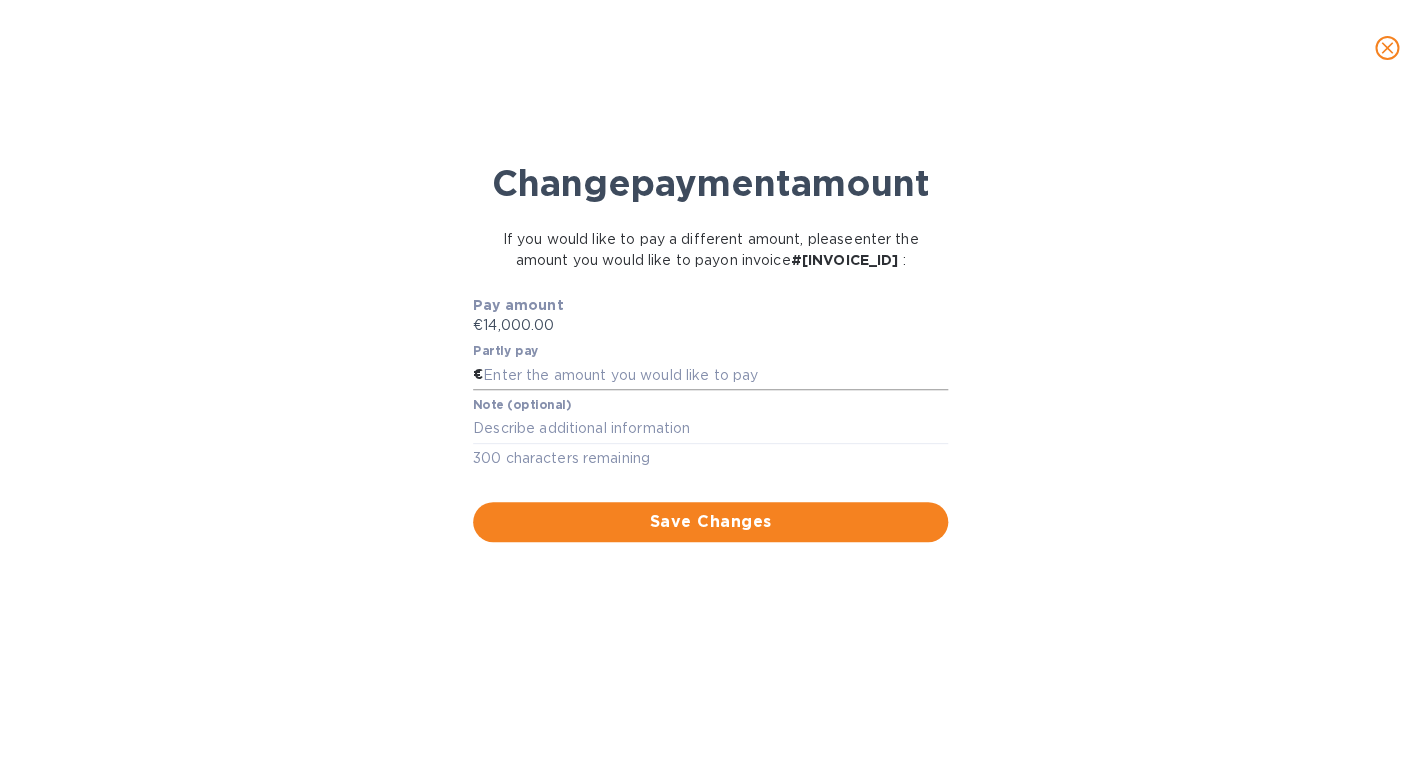 click at bounding box center (715, 375) 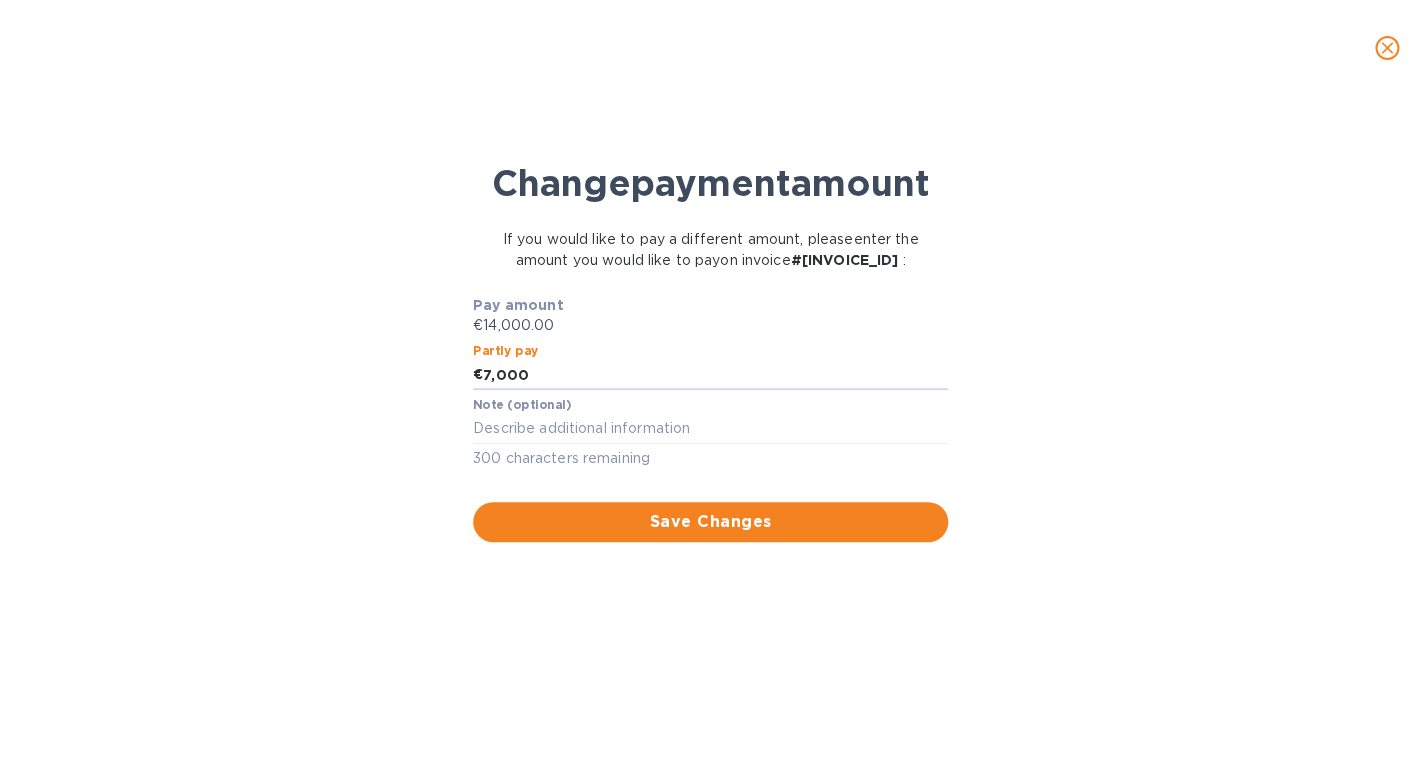 type on "7,000" 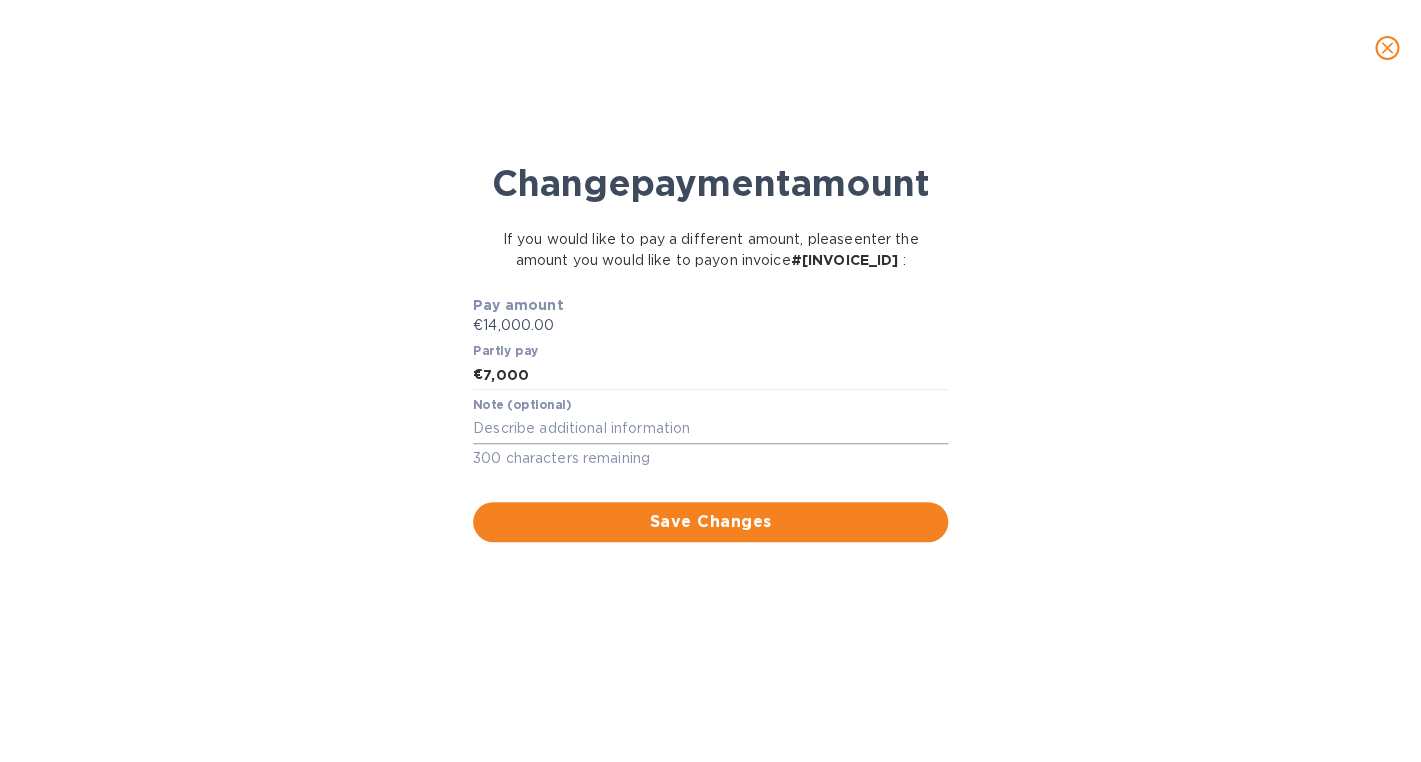 click at bounding box center (710, 428) 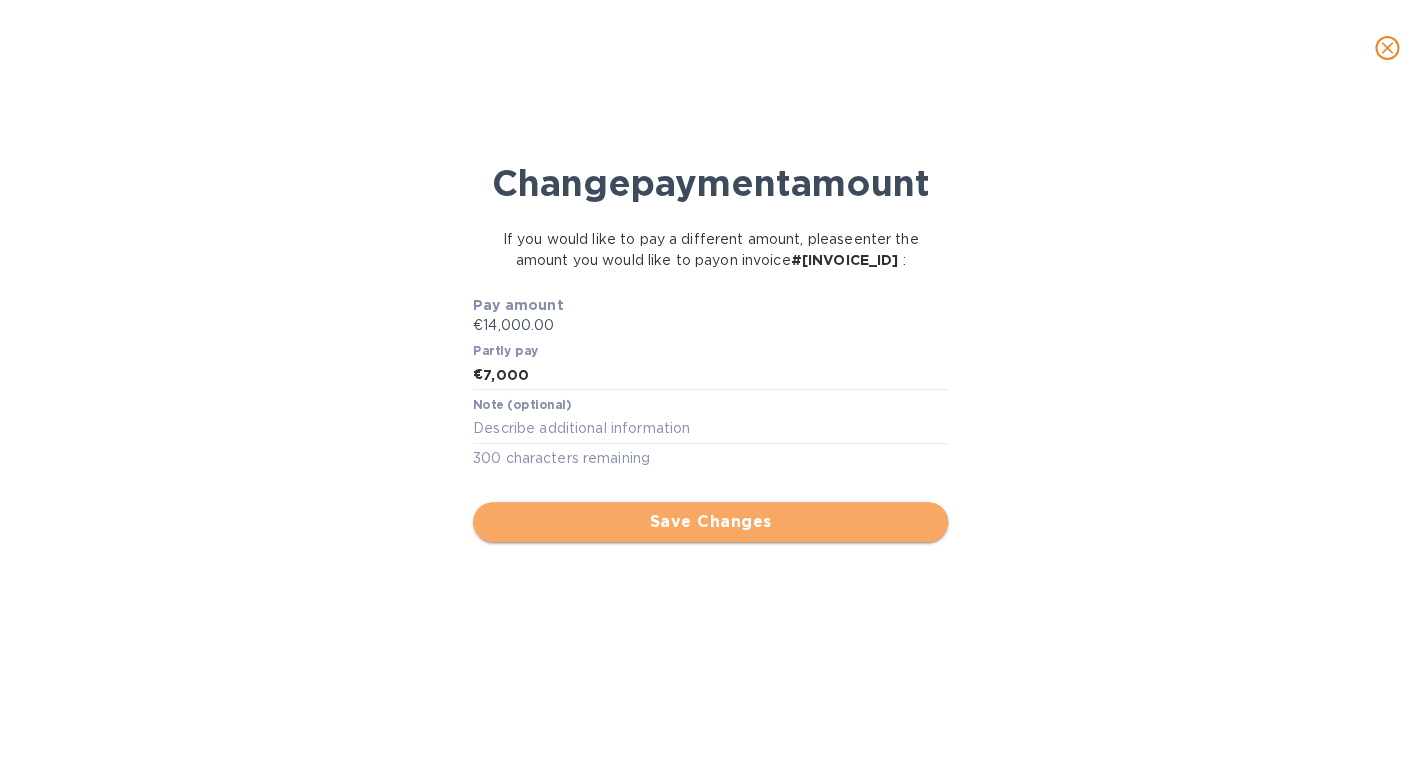 click on "Save Changes" at bounding box center [710, 522] 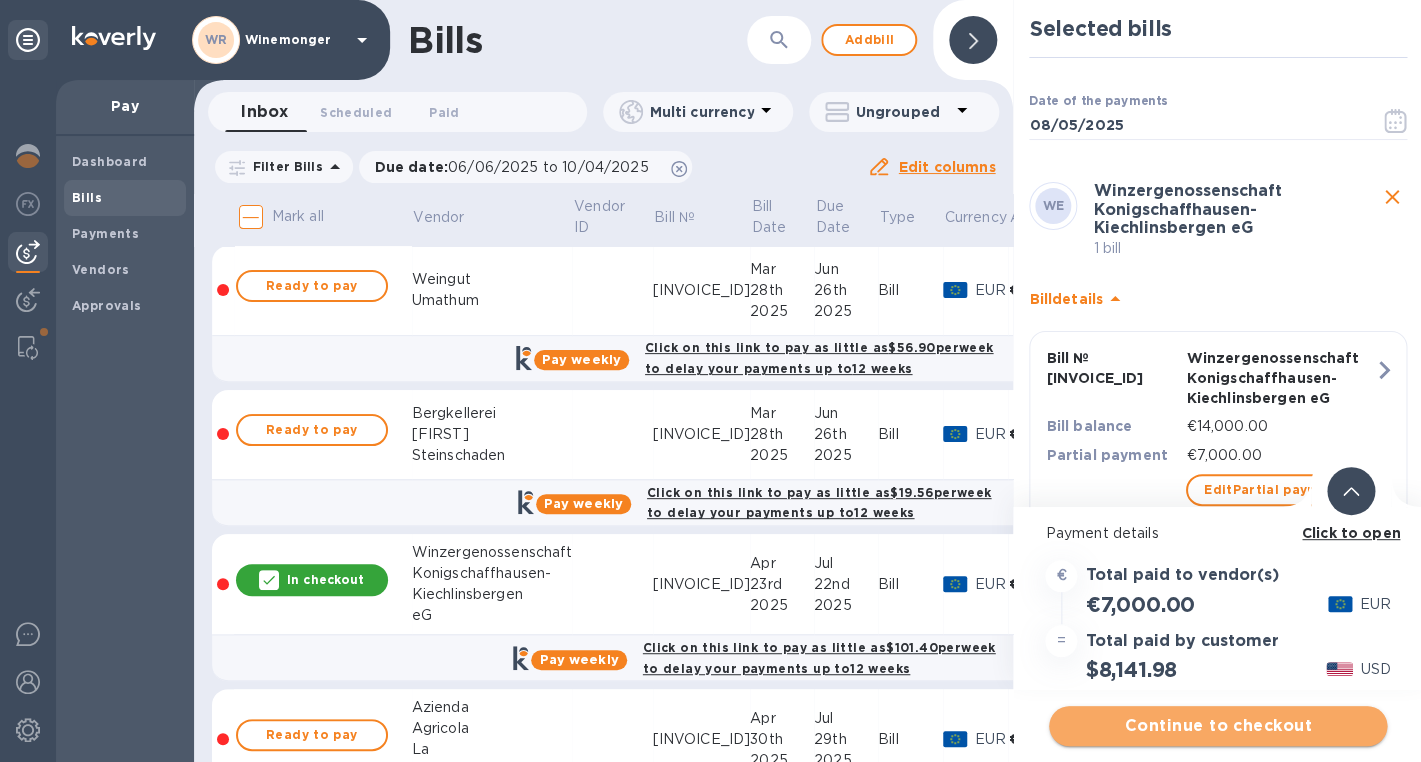 click on "Continue to checkout" at bounding box center [1218, 726] 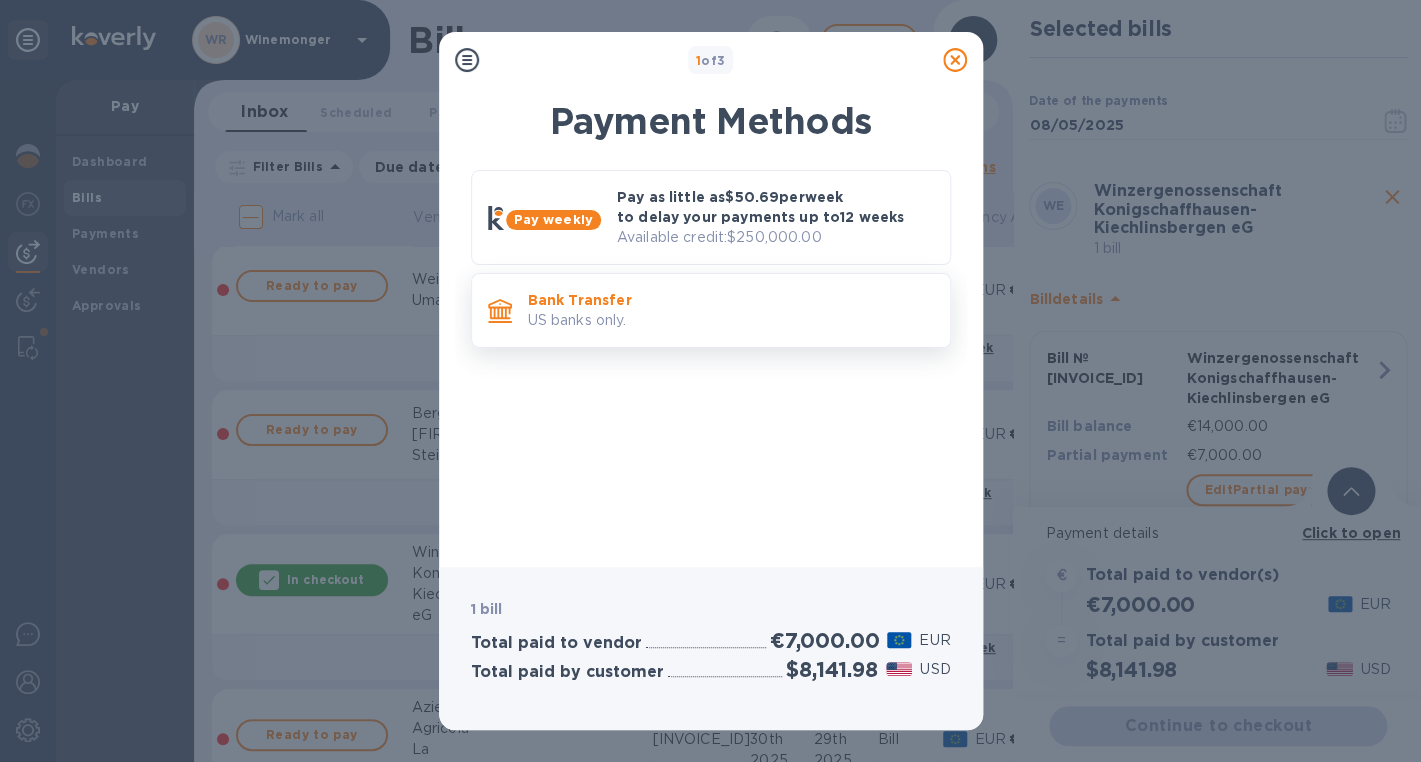 click on "Bank Transfer US banks only." at bounding box center (731, 310) 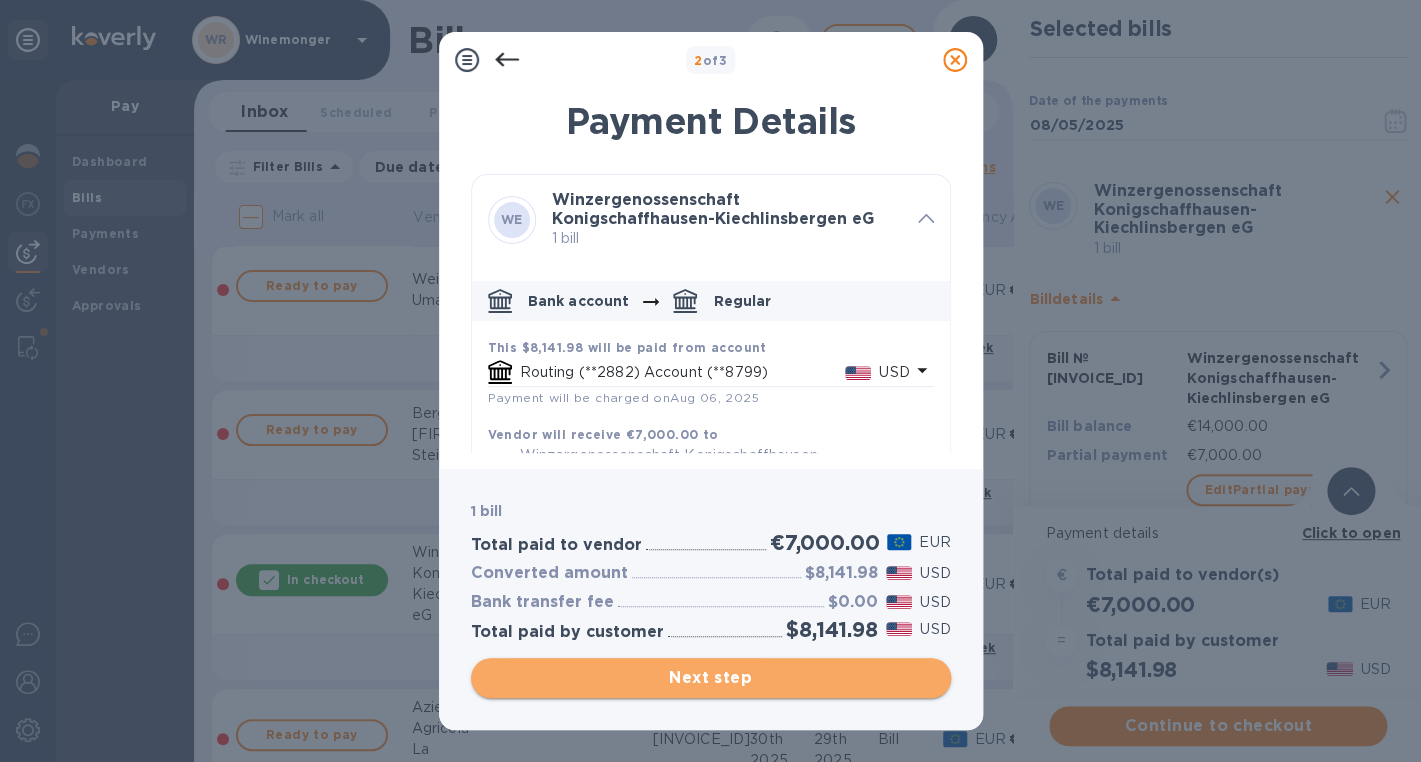click on "Next step" at bounding box center [711, 678] 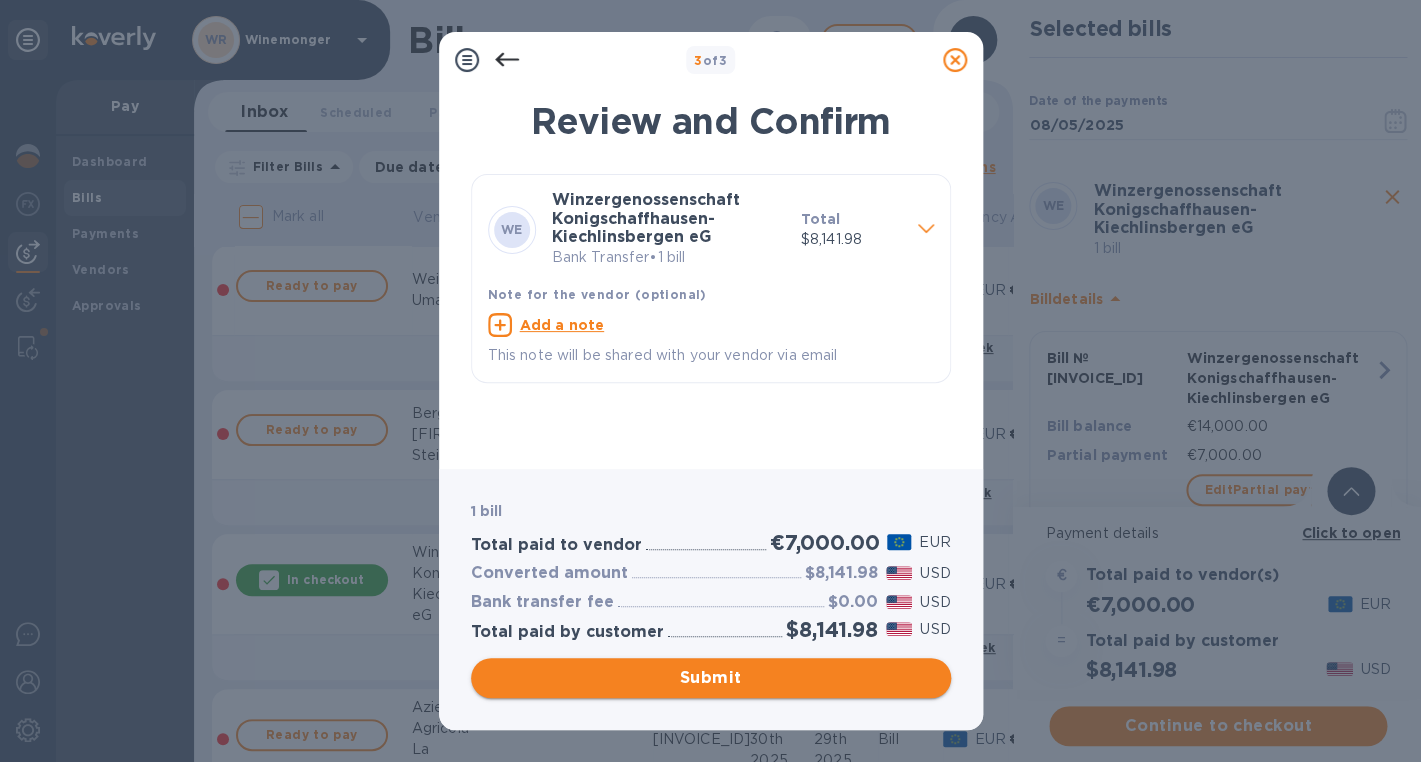 click on "Submit" at bounding box center [711, 678] 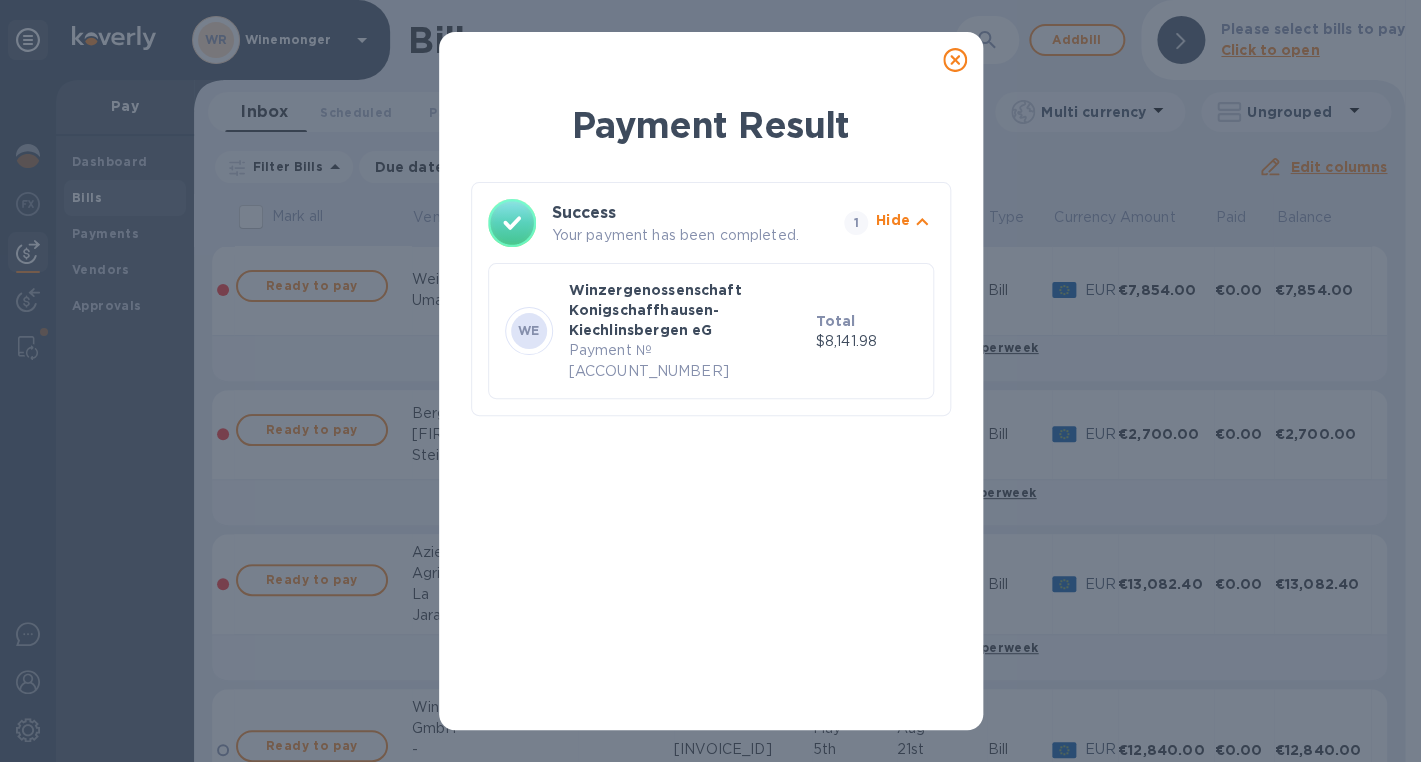 click 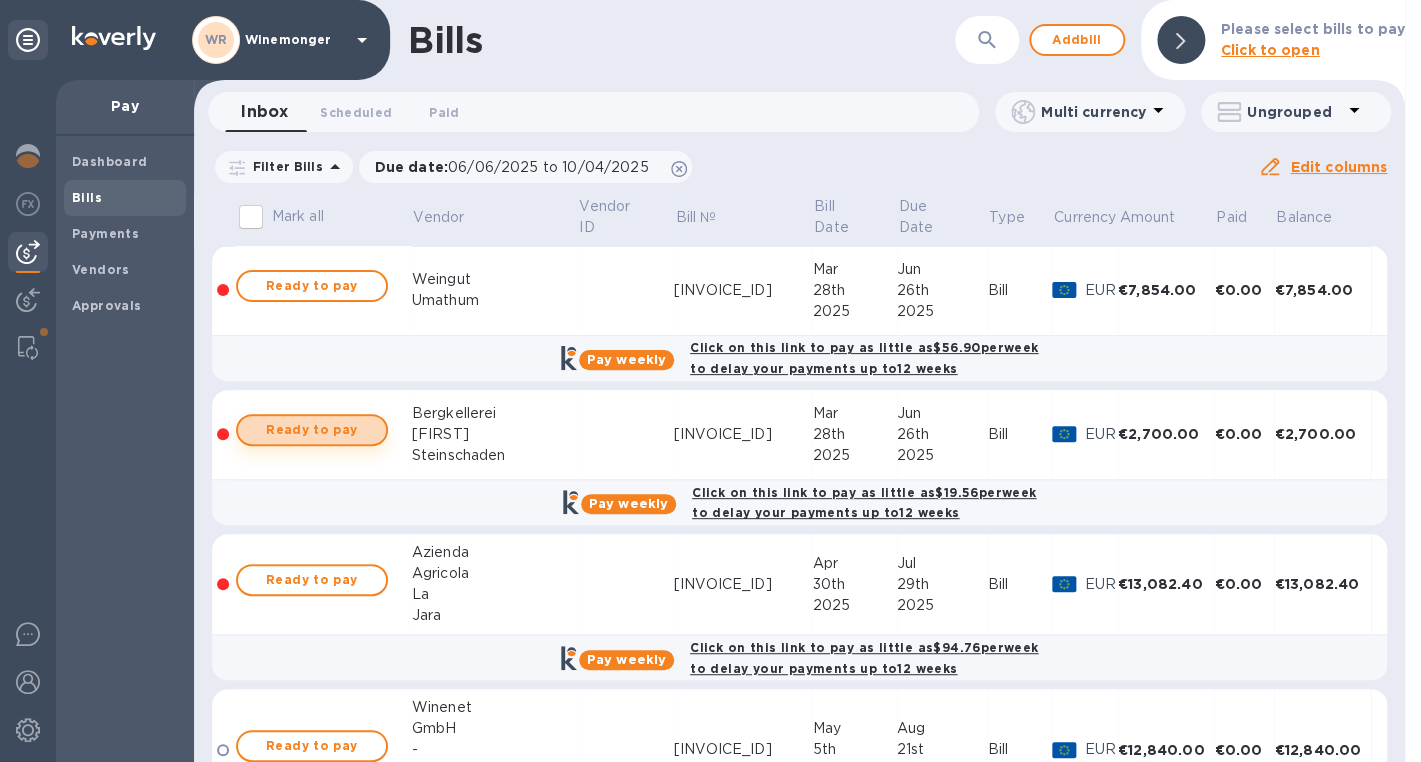 click on "Ready to pay" at bounding box center (312, 430) 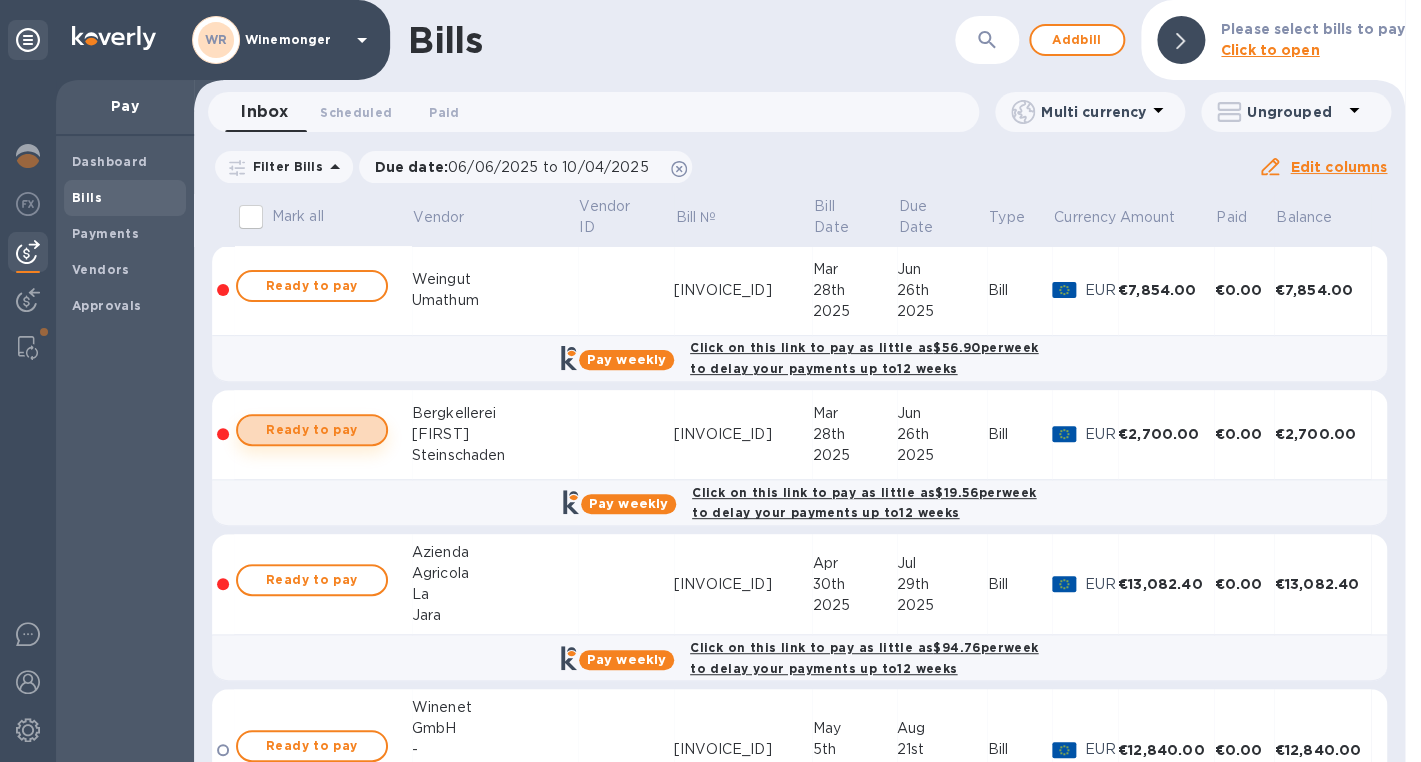 click on "Ready to pay" at bounding box center (312, 430) 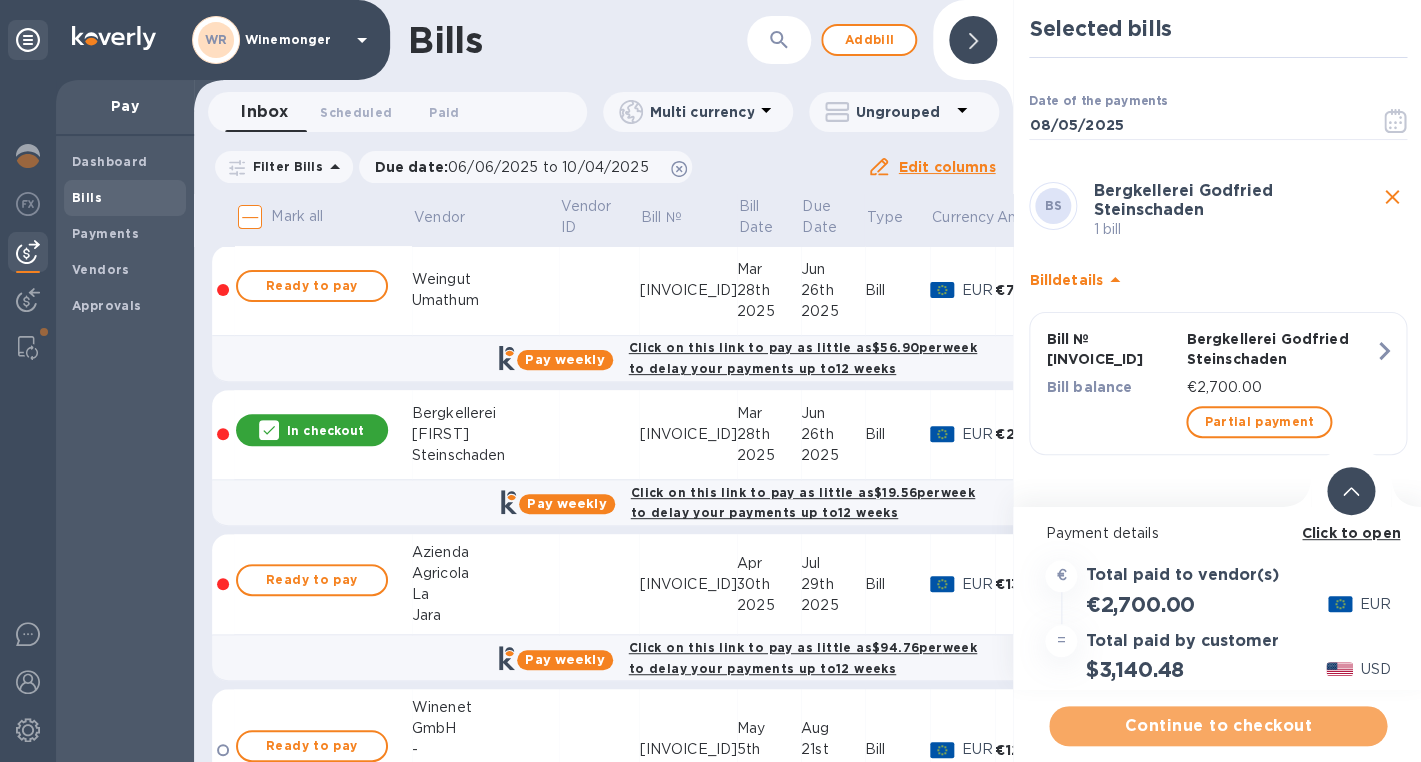 click on "Continue to checkout" at bounding box center [1218, 726] 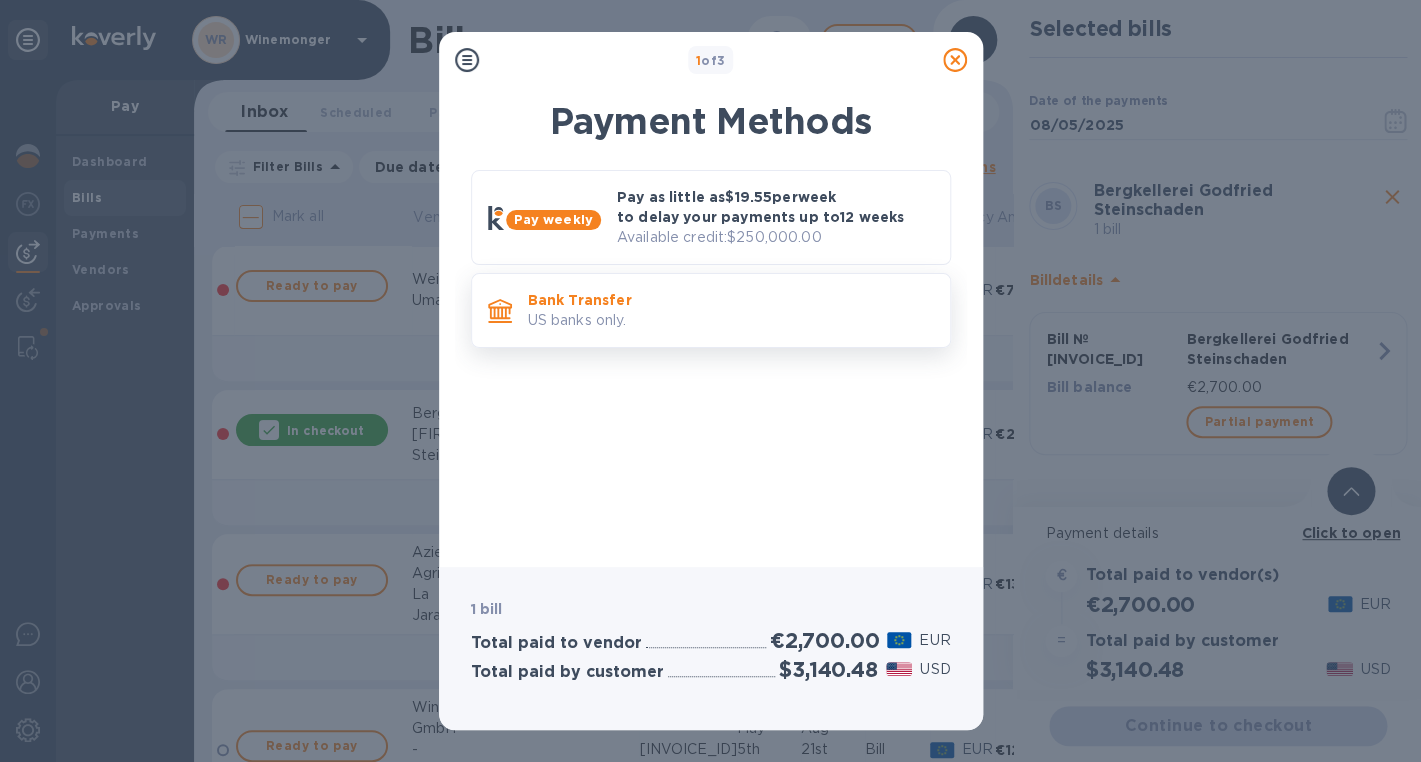 click on "US banks only." at bounding box center (731, 320) 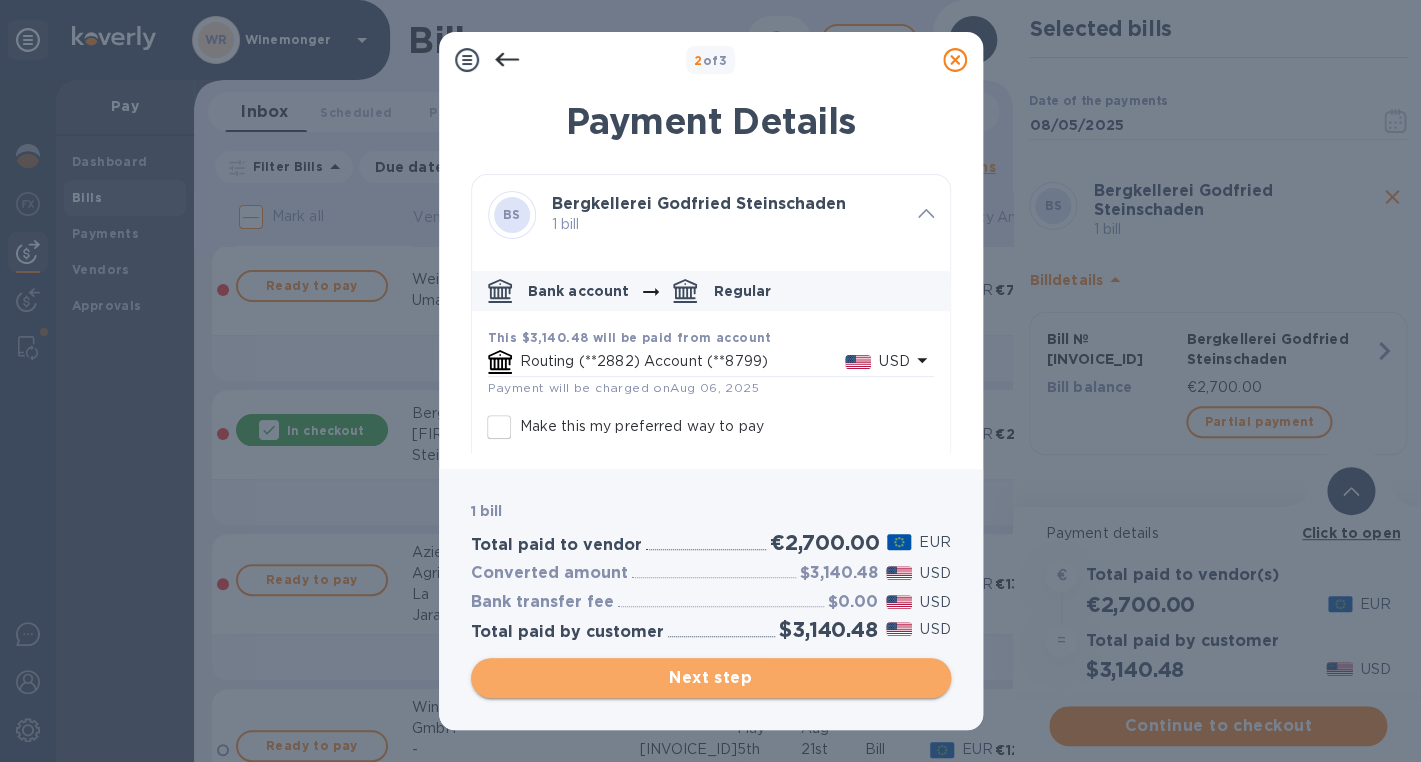 click on "Next step" at bounding box center [711, 678] 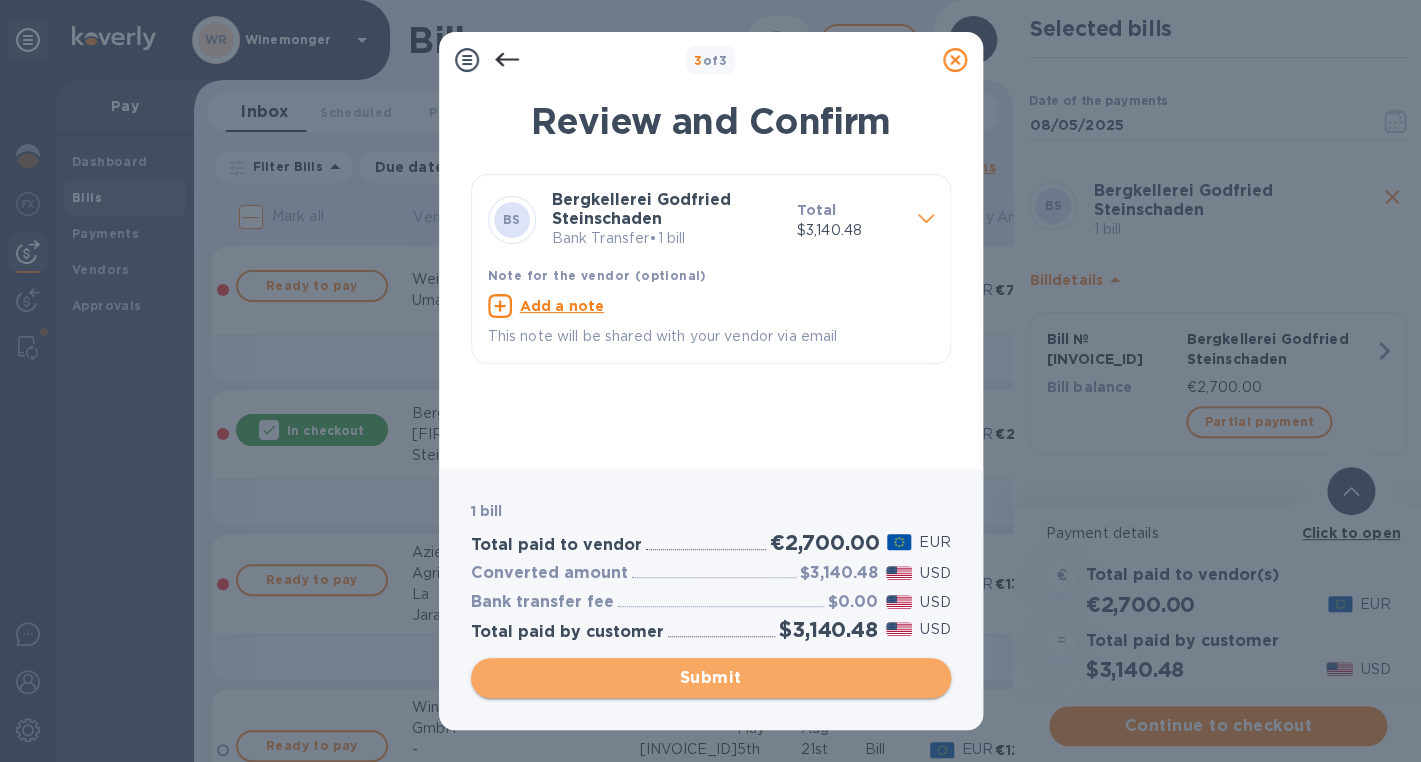 click on "Submit" at bounding box center (711, 678) 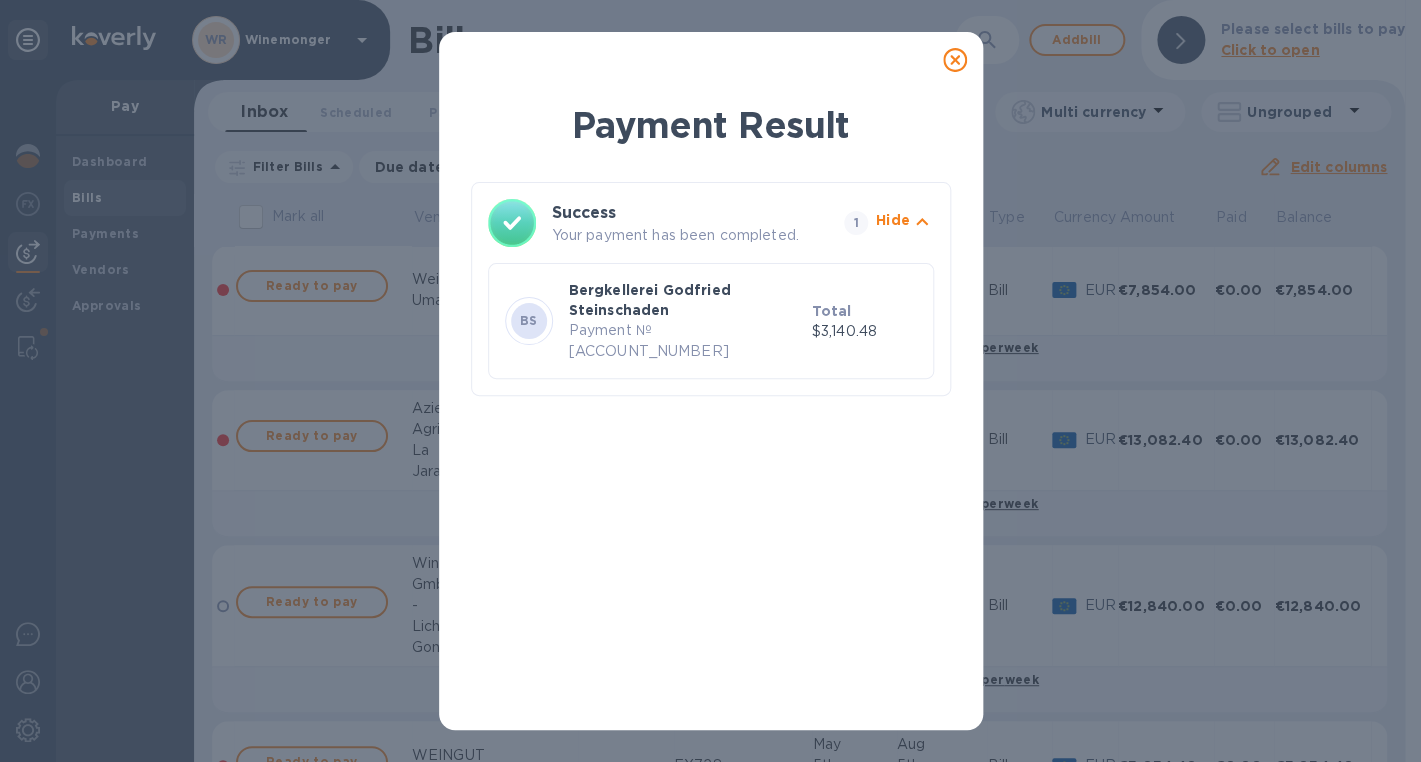 click 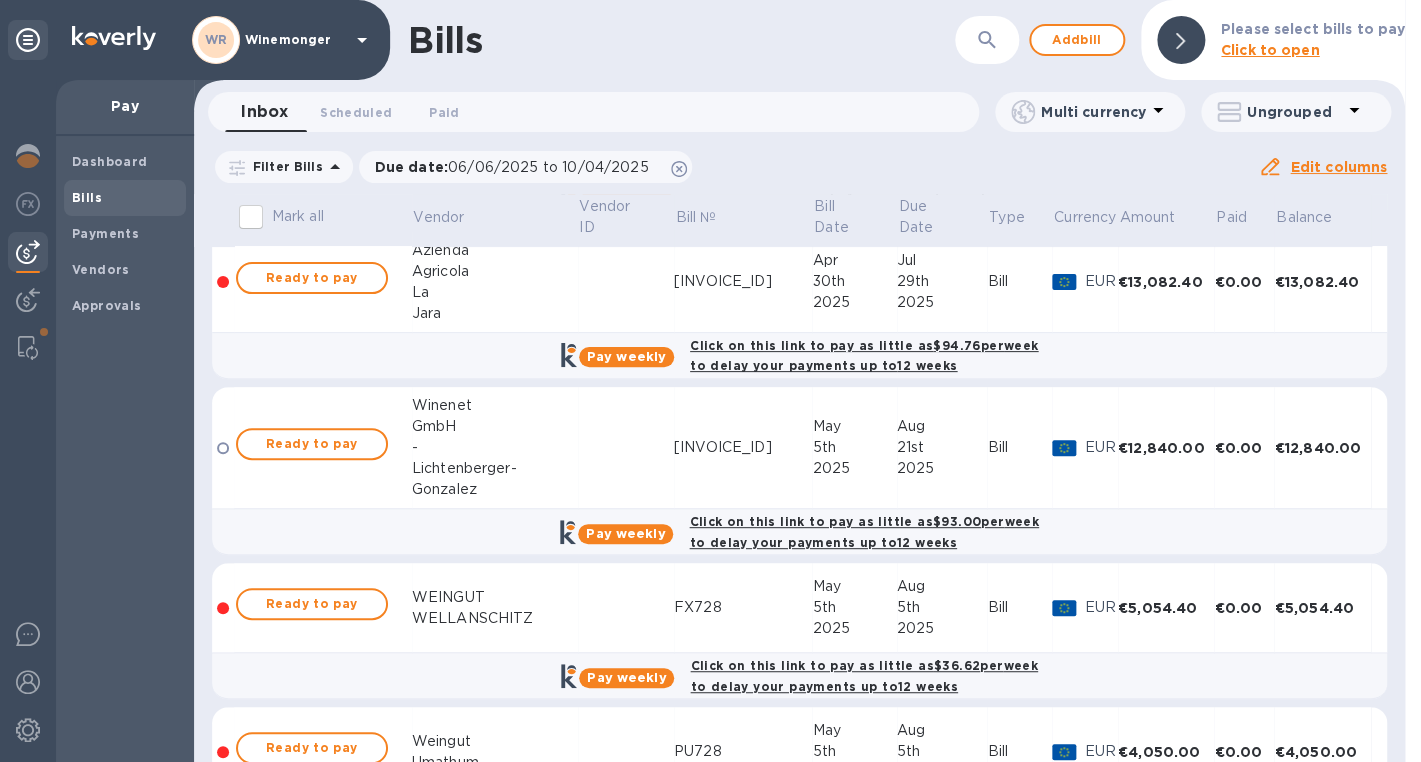scroll, scrollTop: 0, scrollLeft: 0, axis: both 